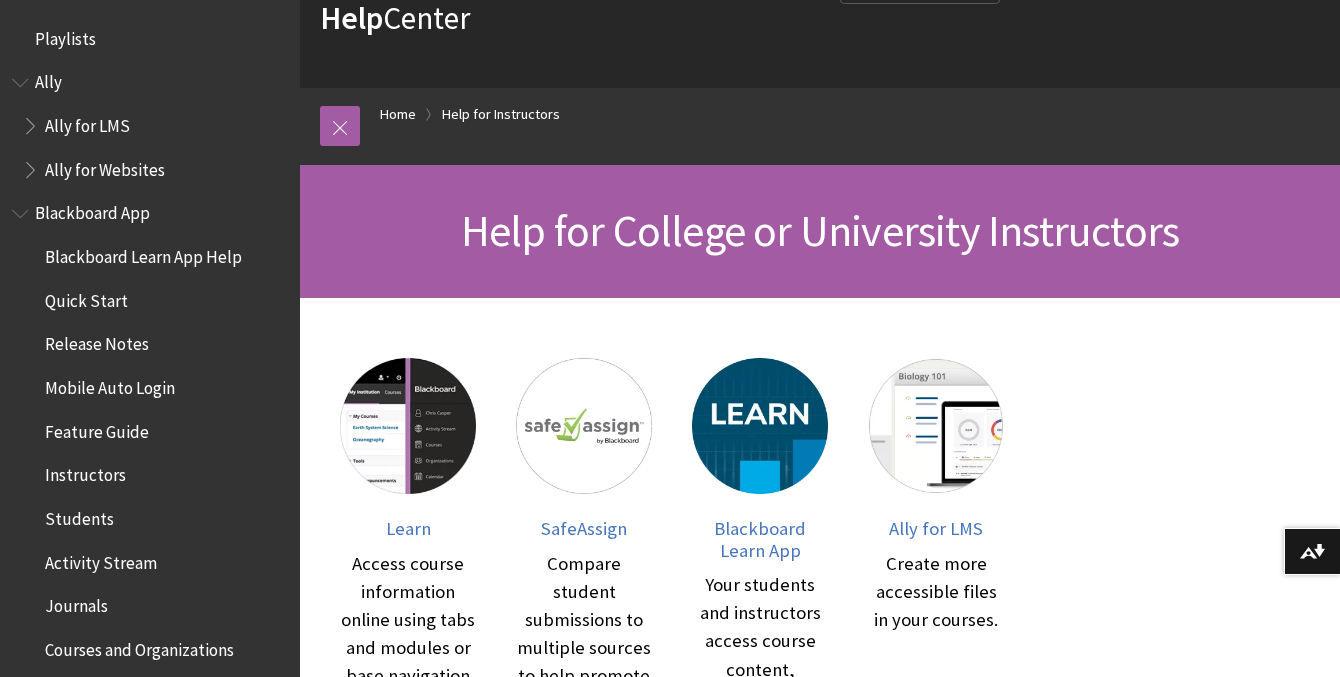 scroll, scrollTop: 124, scrollLeft: 0, axis: vertical 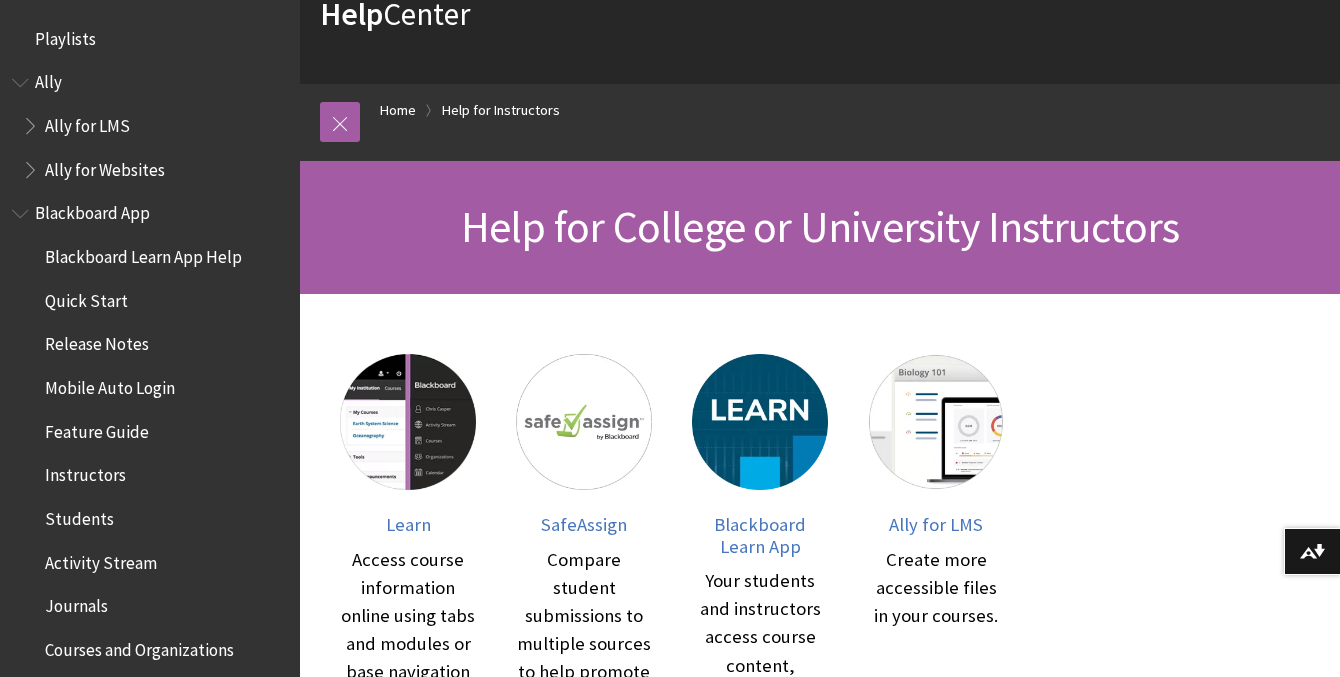 click on "Feature Guide" at bounding box center [97, 428] 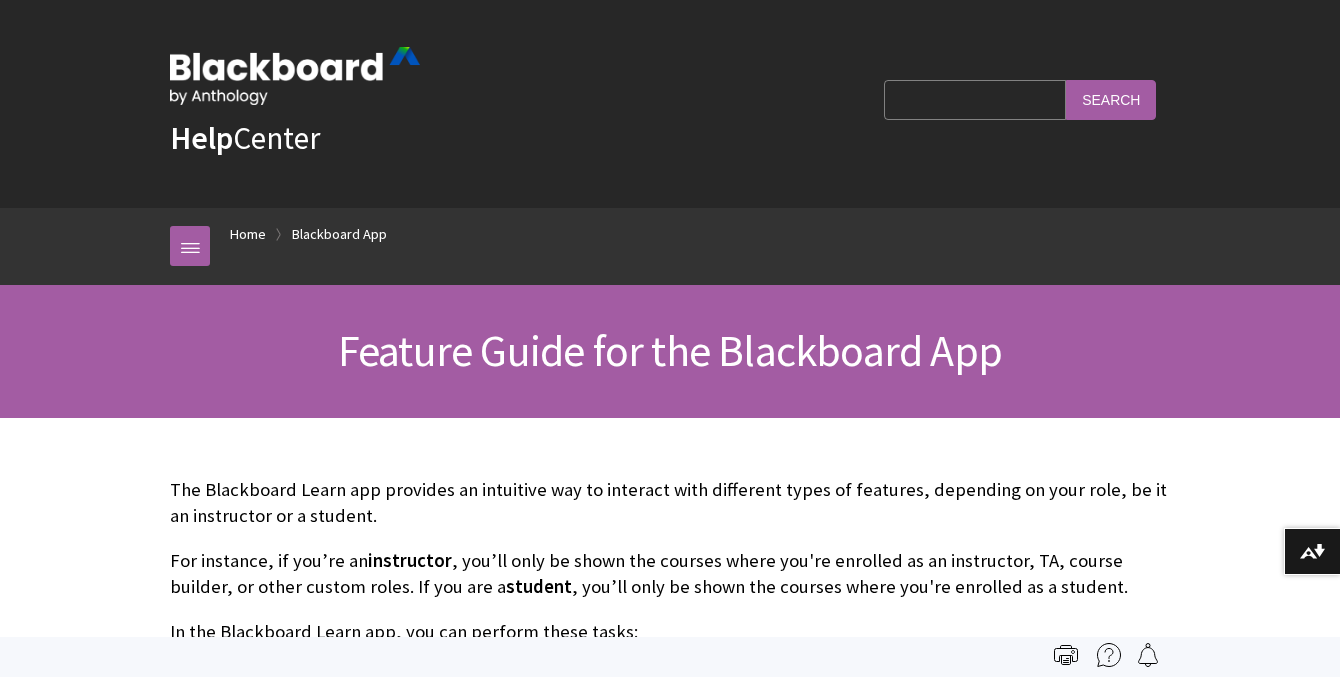 scroll, scrollTop: 0, scrollLeft: 0, axis: both 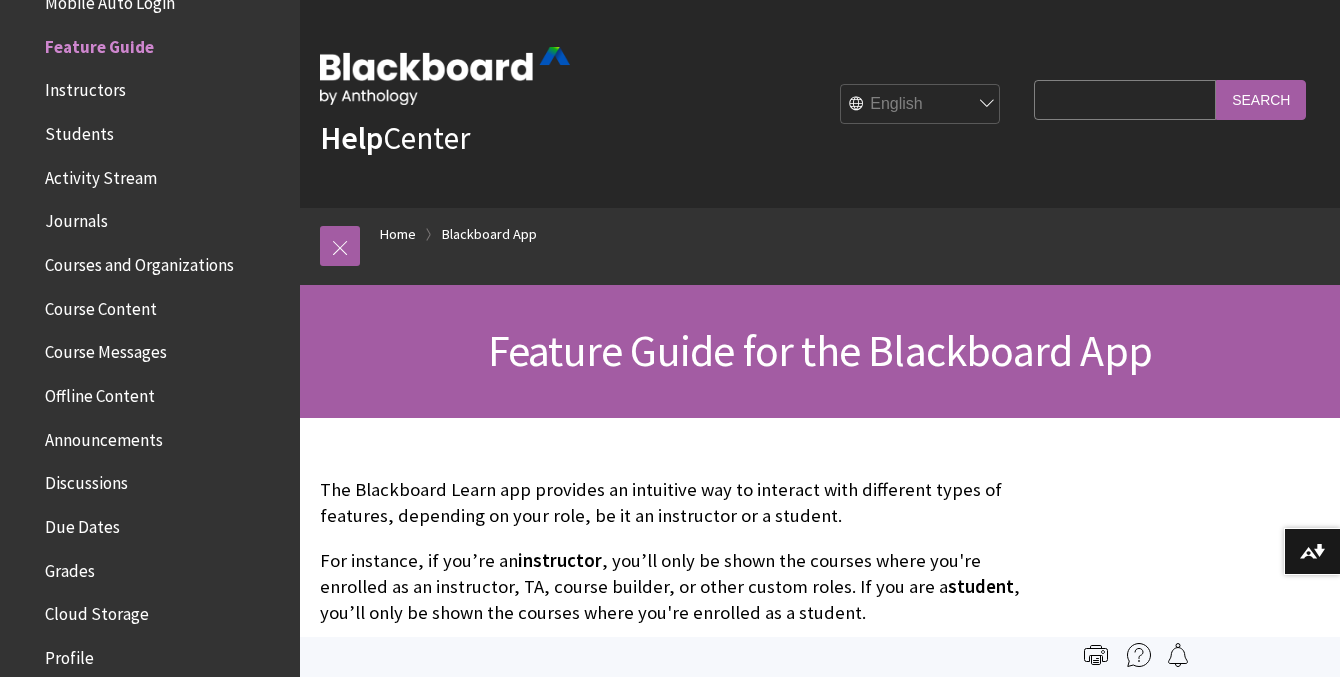 click on "Instructors" at bounding box center (85, 87) 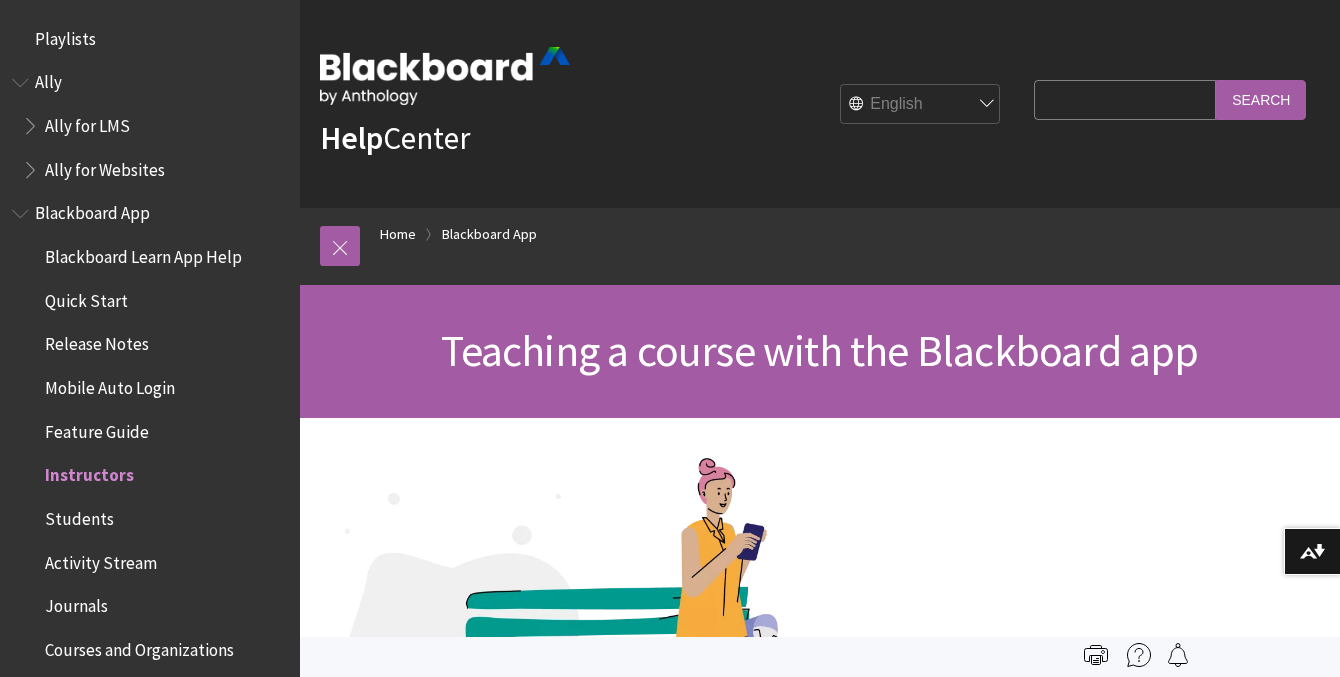 scroll, scrollTop: 0, scrollLeft: 0, axis: both 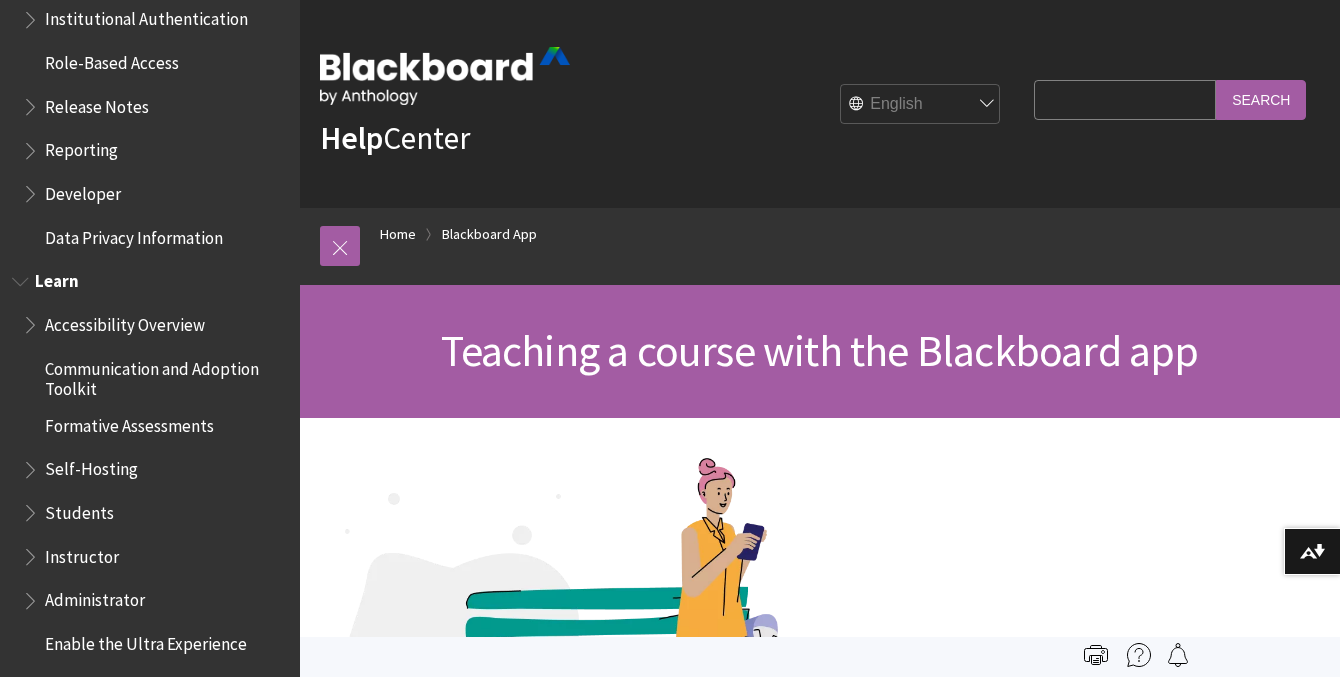 click on "Instructor" at bounding box center (82, 553) 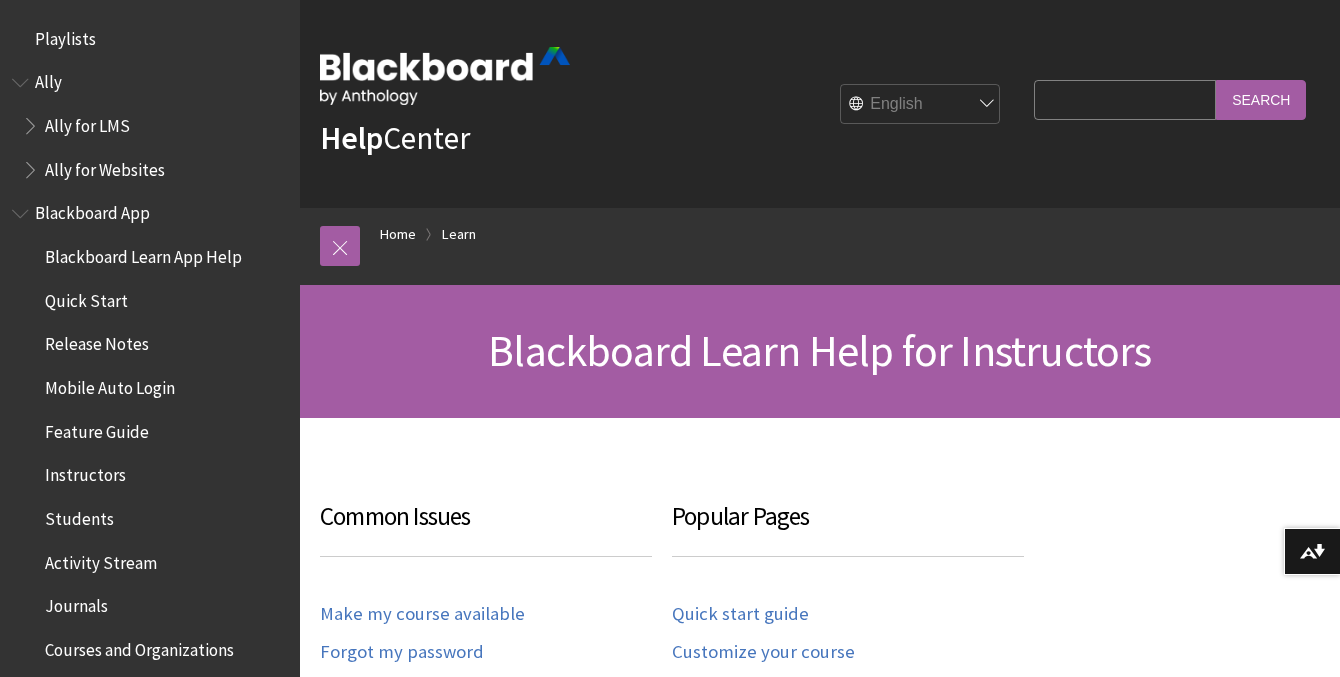 scroll, scrollTop: 0, scrollLeft: 0, axis: both 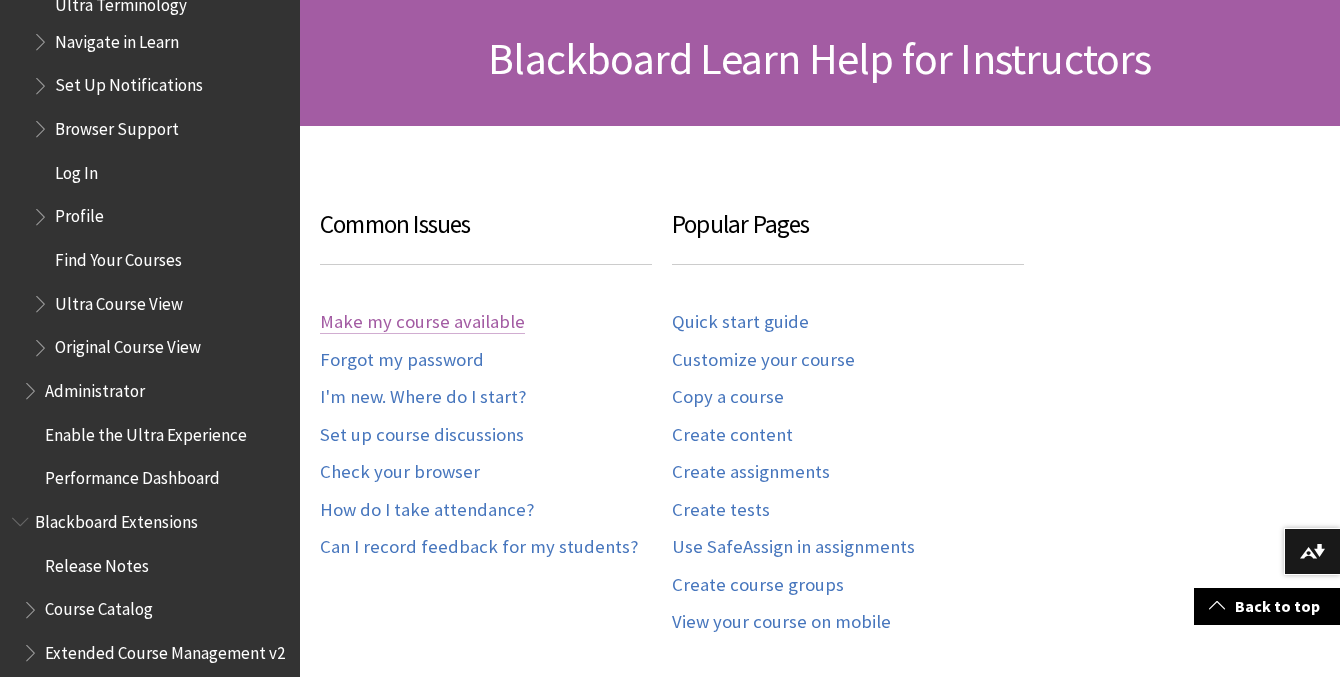 click on "Make my course available" at bounding box center (422, 322) 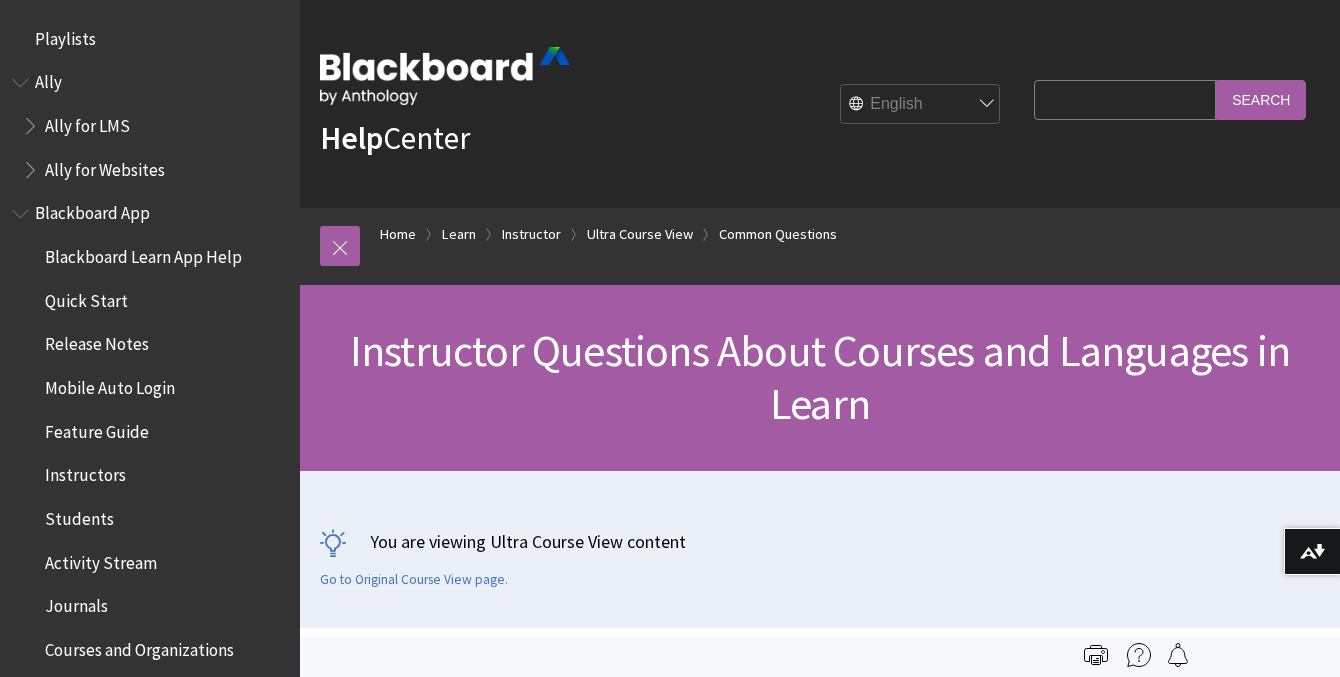 scroll, scrollTop: 0, scrollLeft: 0, axis: both 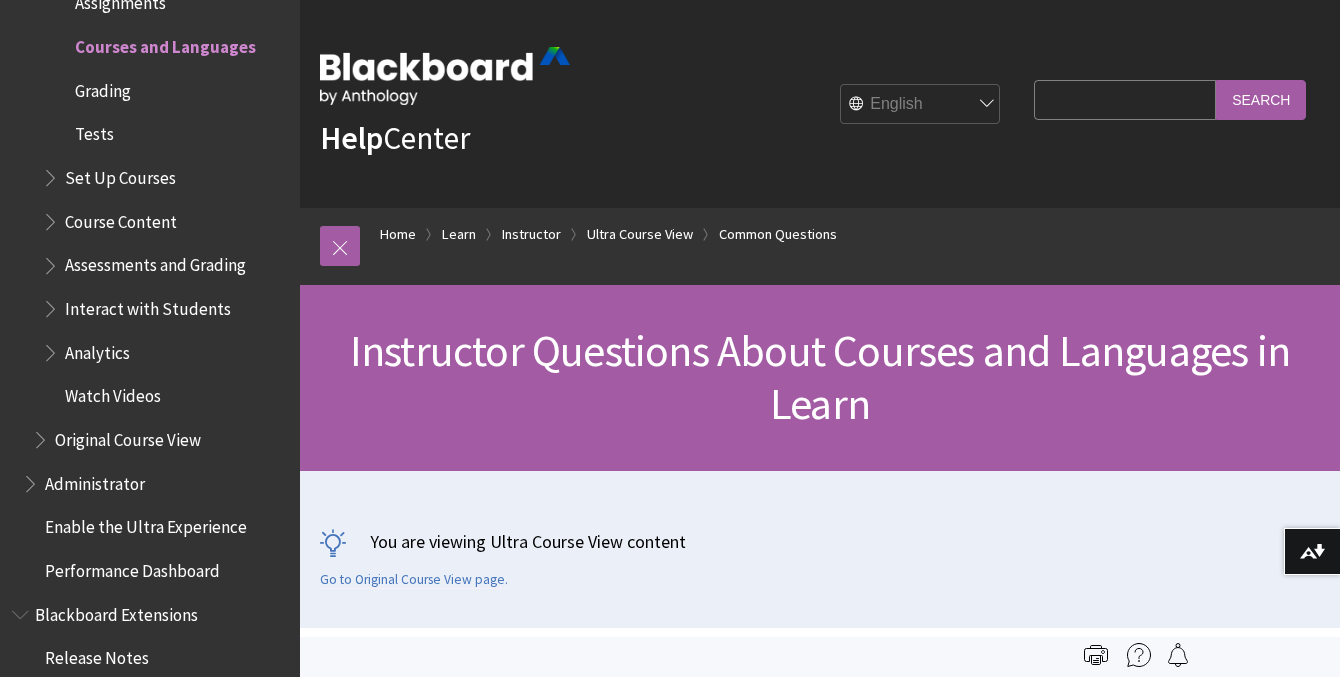 click on "Set Up Courses" at bounding box center [120, 174] 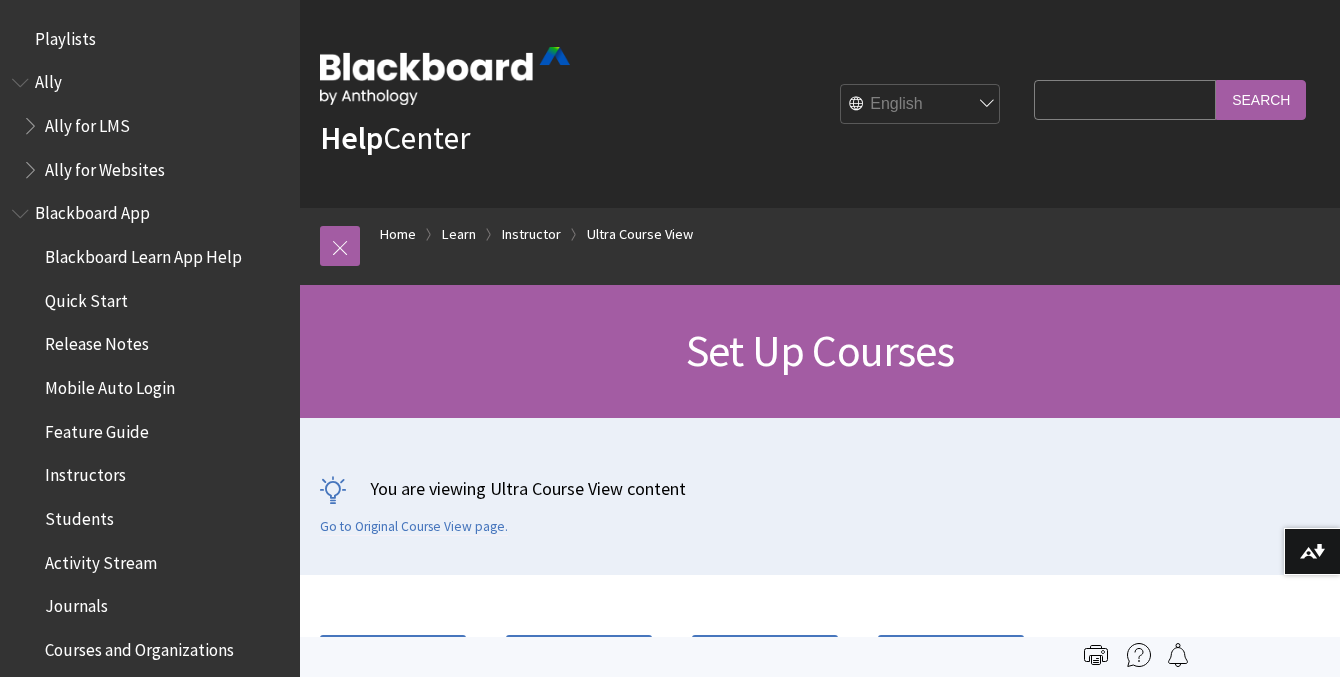 scroll, scrollTop: 0, scrollLeft: 0, axis: both 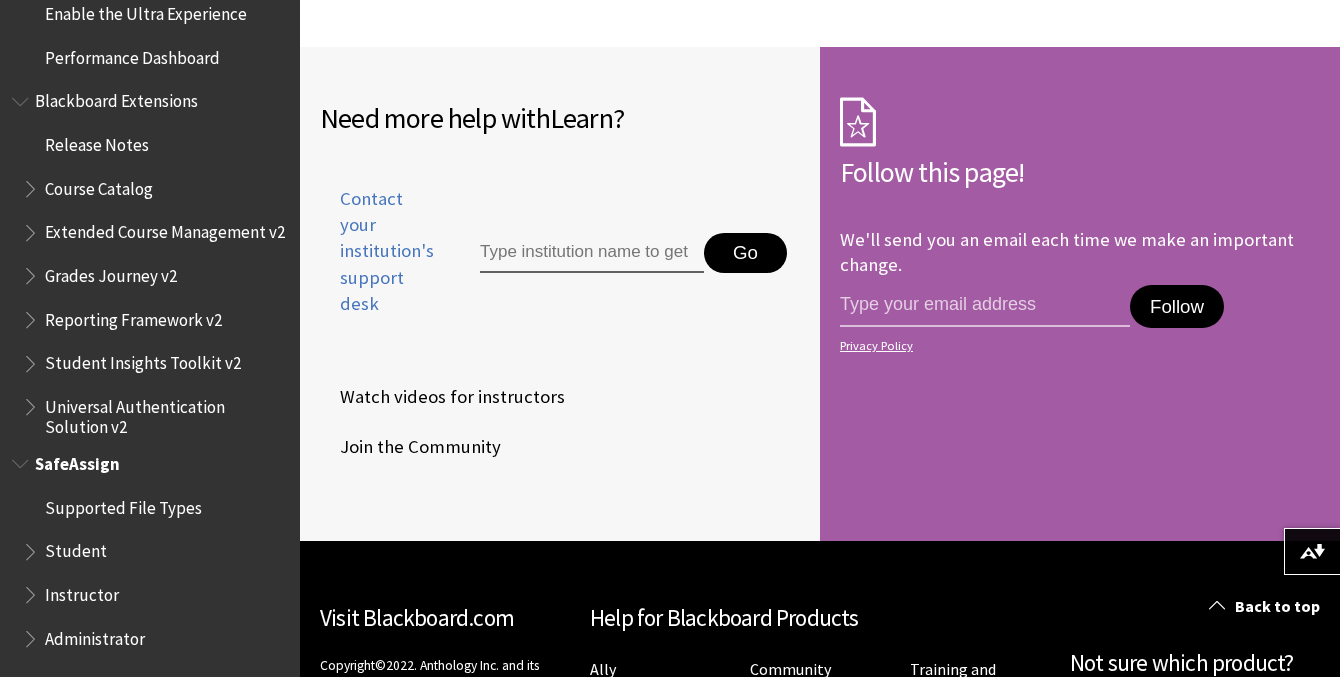 click on "Instructor" at bounding box center [82, 591] 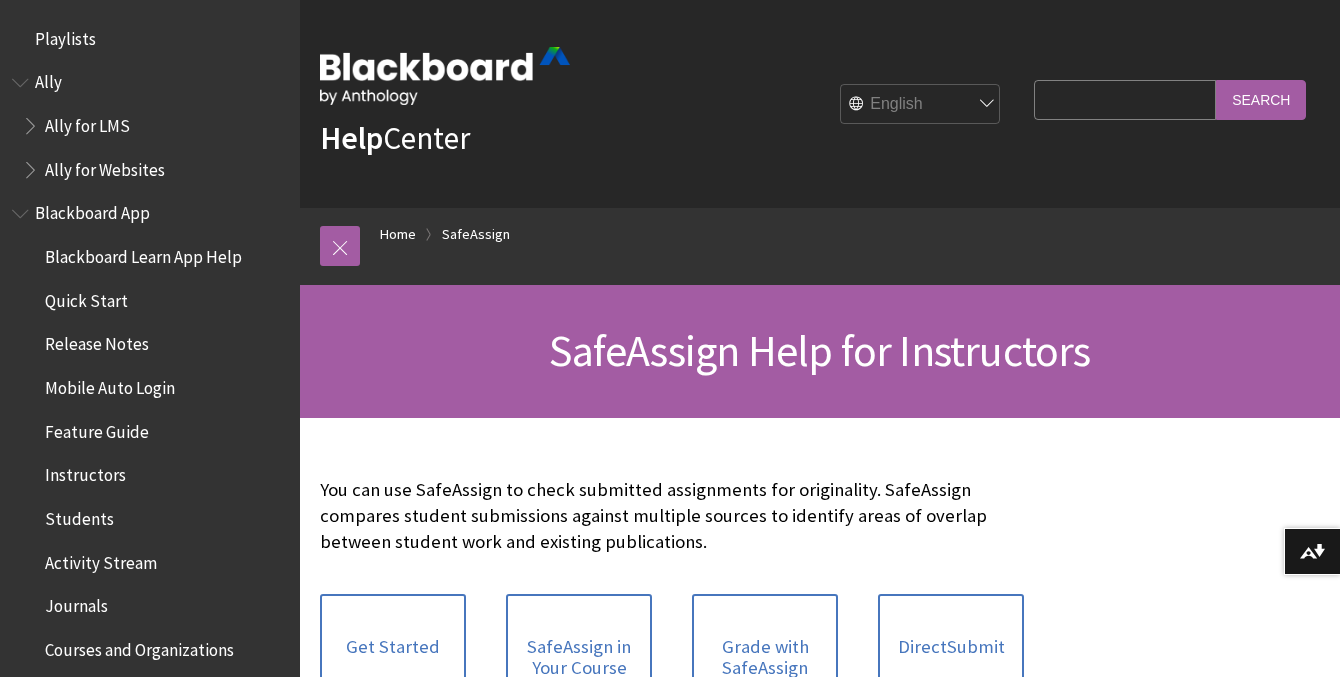 scroll, scrollTop: 0, scrollLeft: 0, axis: both 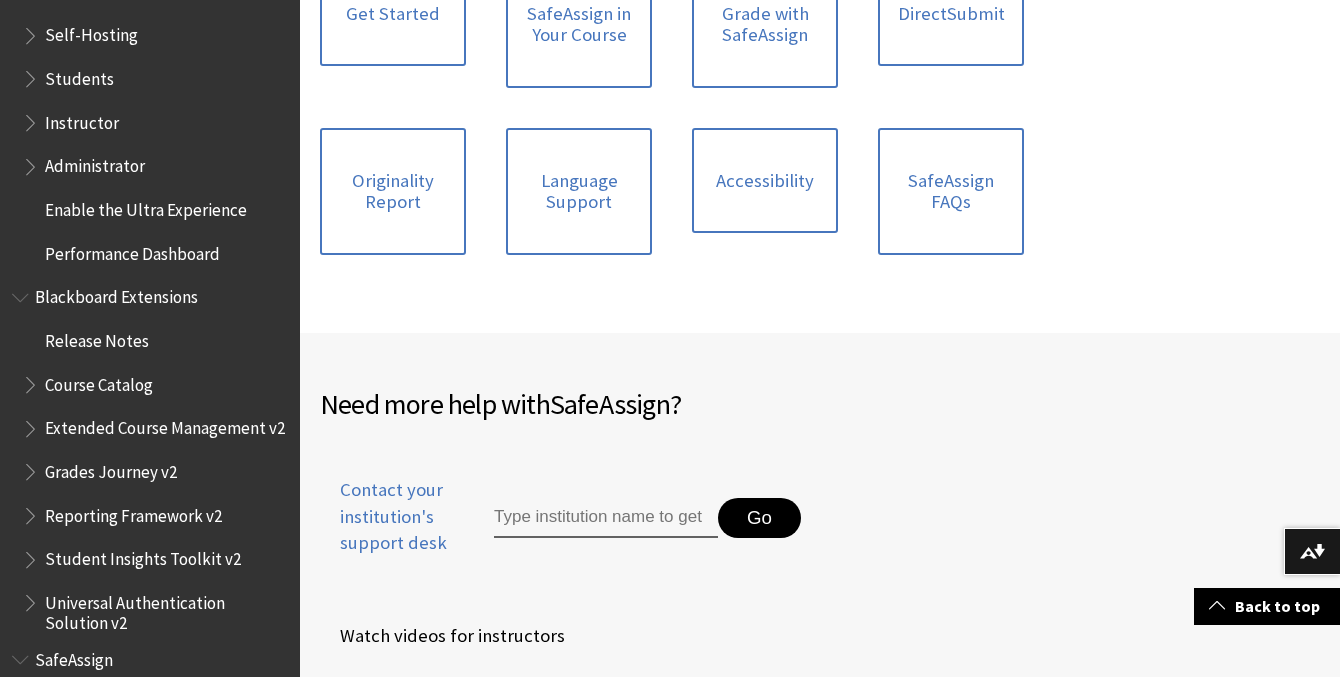 click on "Instructor" at bounding box center (82, 119) 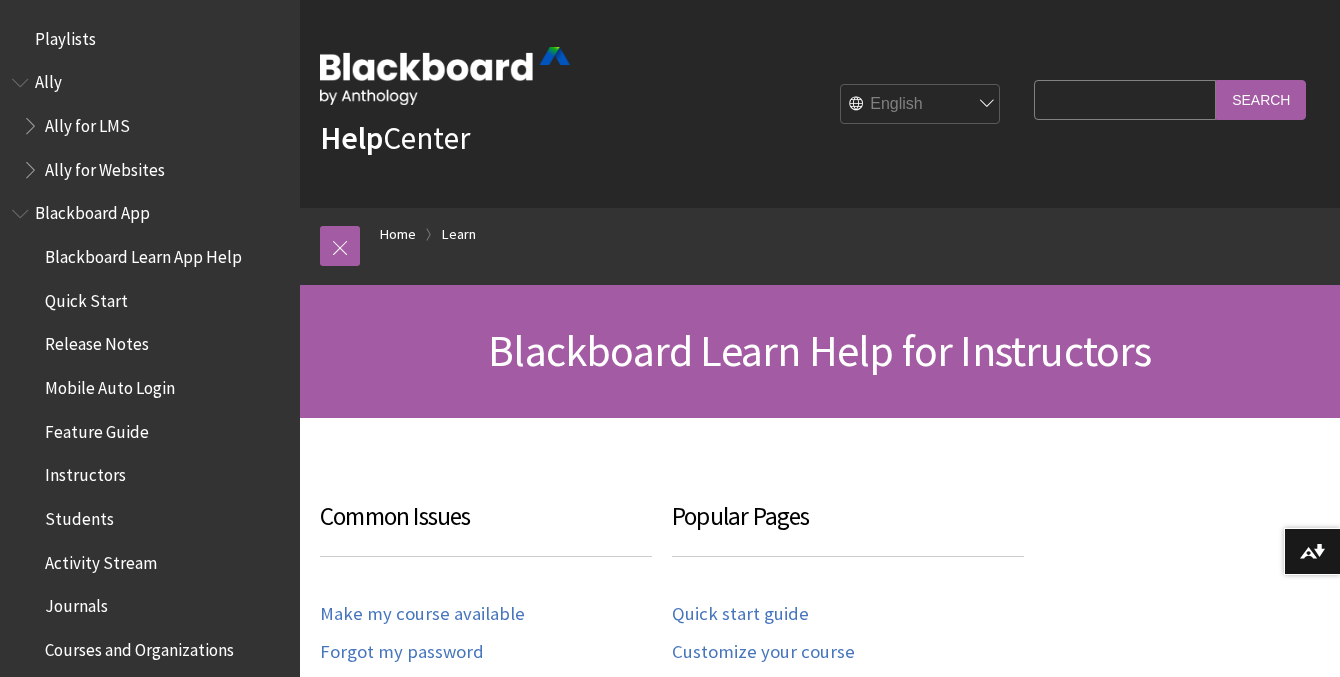 scroll, scrollTop: 0, scrollLeft: 0, axis: both 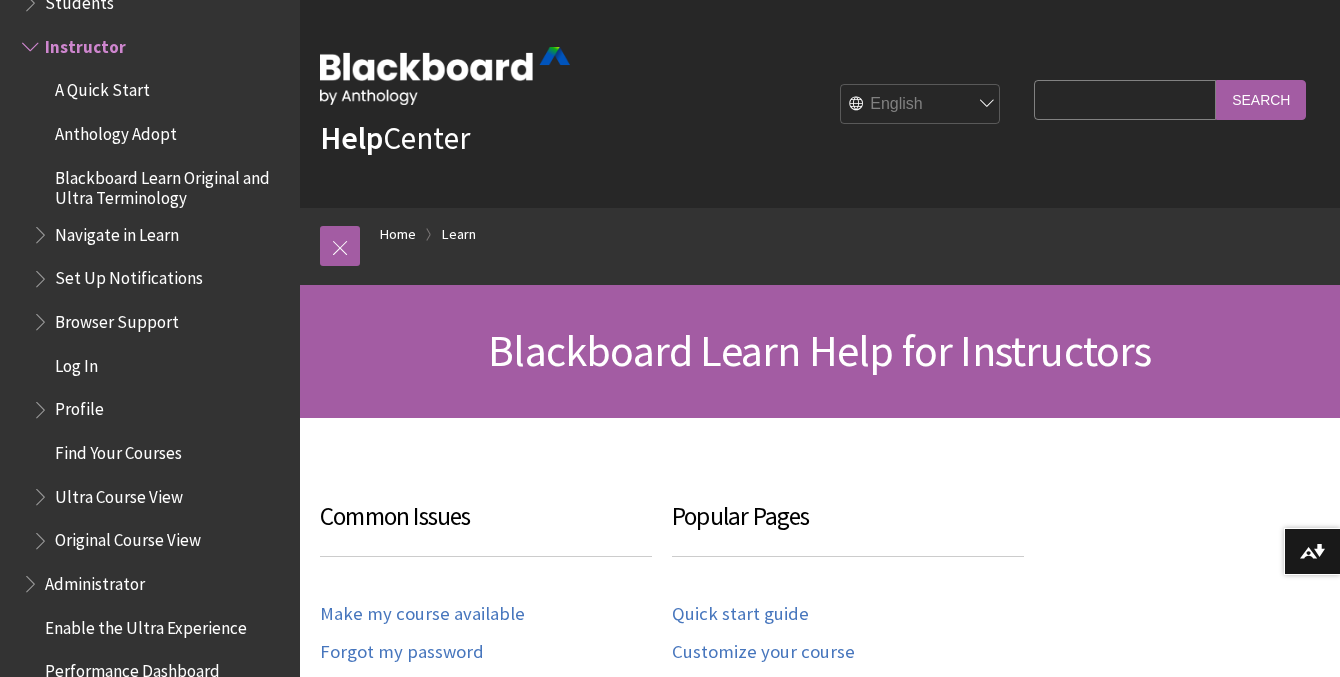 click on "Search Query" at bounding box center [1125, 99] 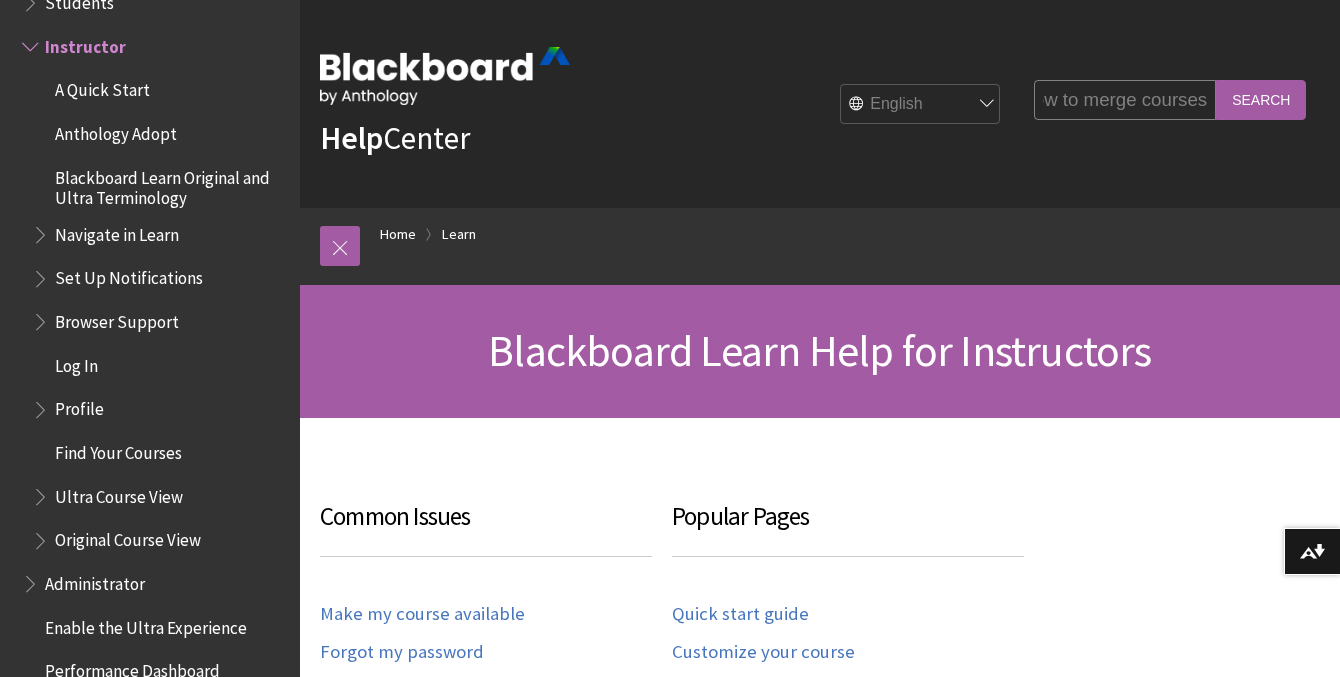 scroll, scrollTop: 0, scrollLeft: 43, axis: horizontal 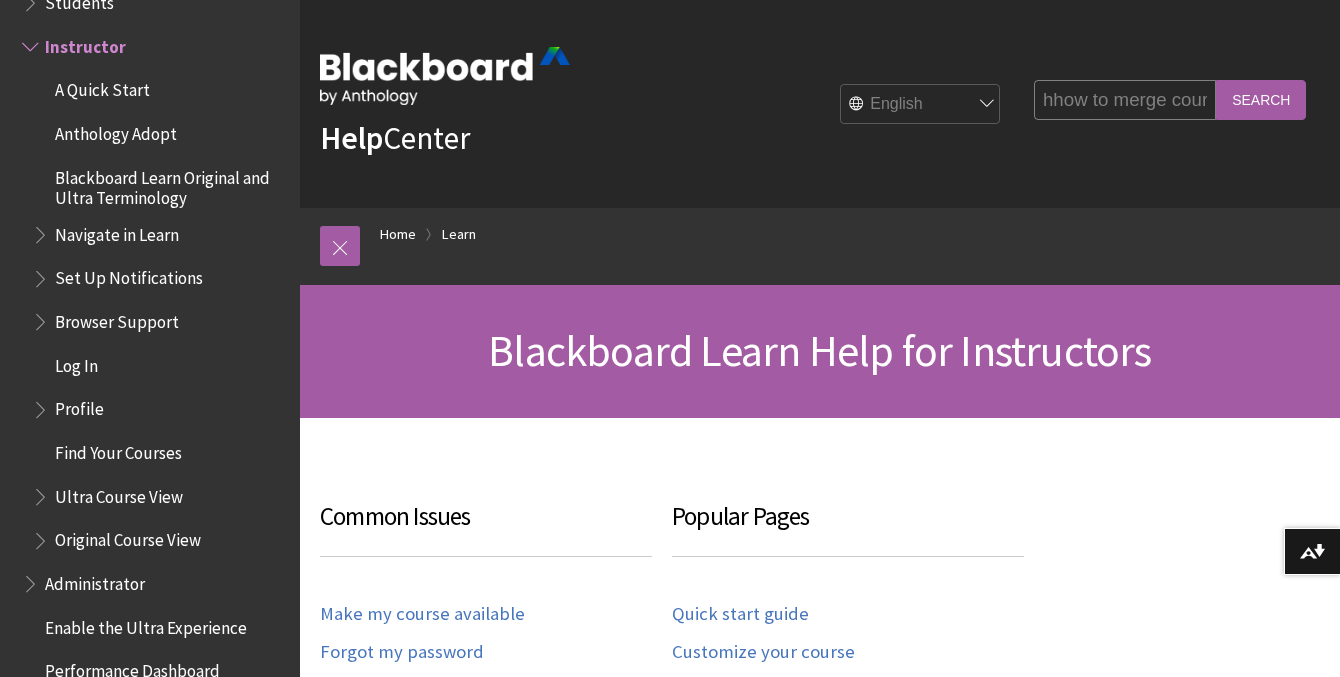click on "Search" at bounding box center (1261, 99) 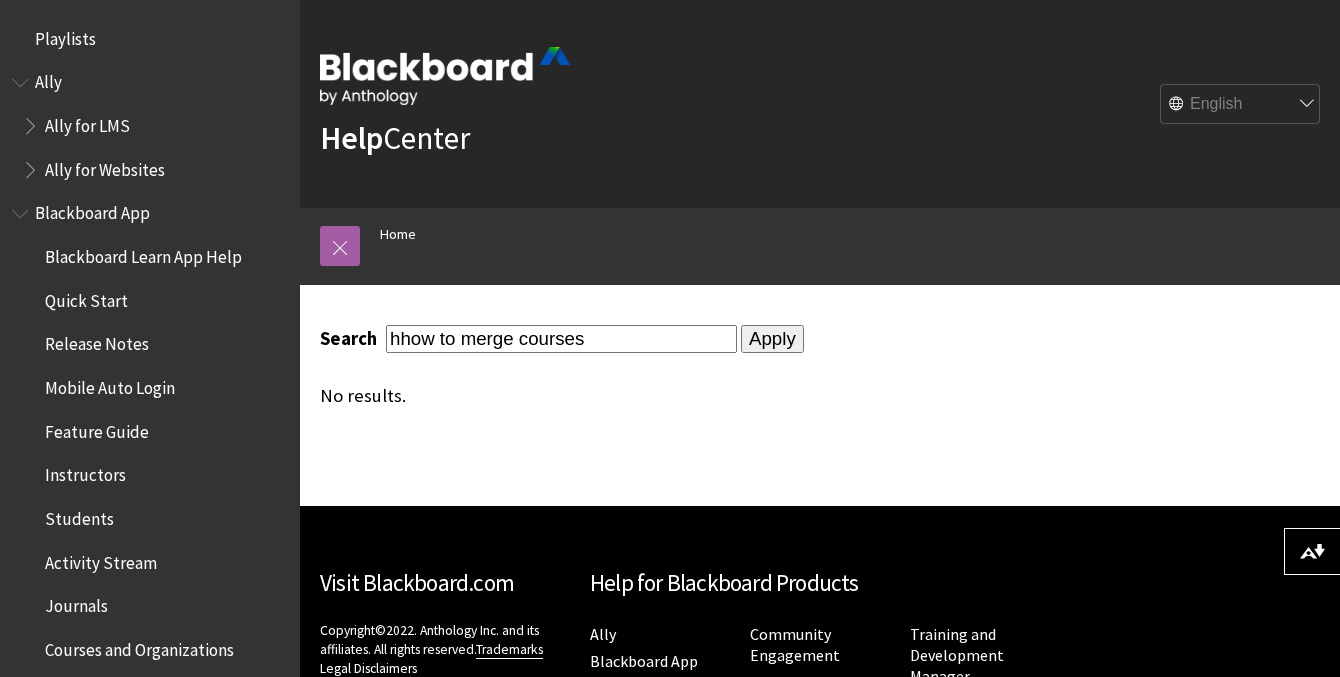 scroll, scrollTop: 0, scrollLeft: 0, axis: both 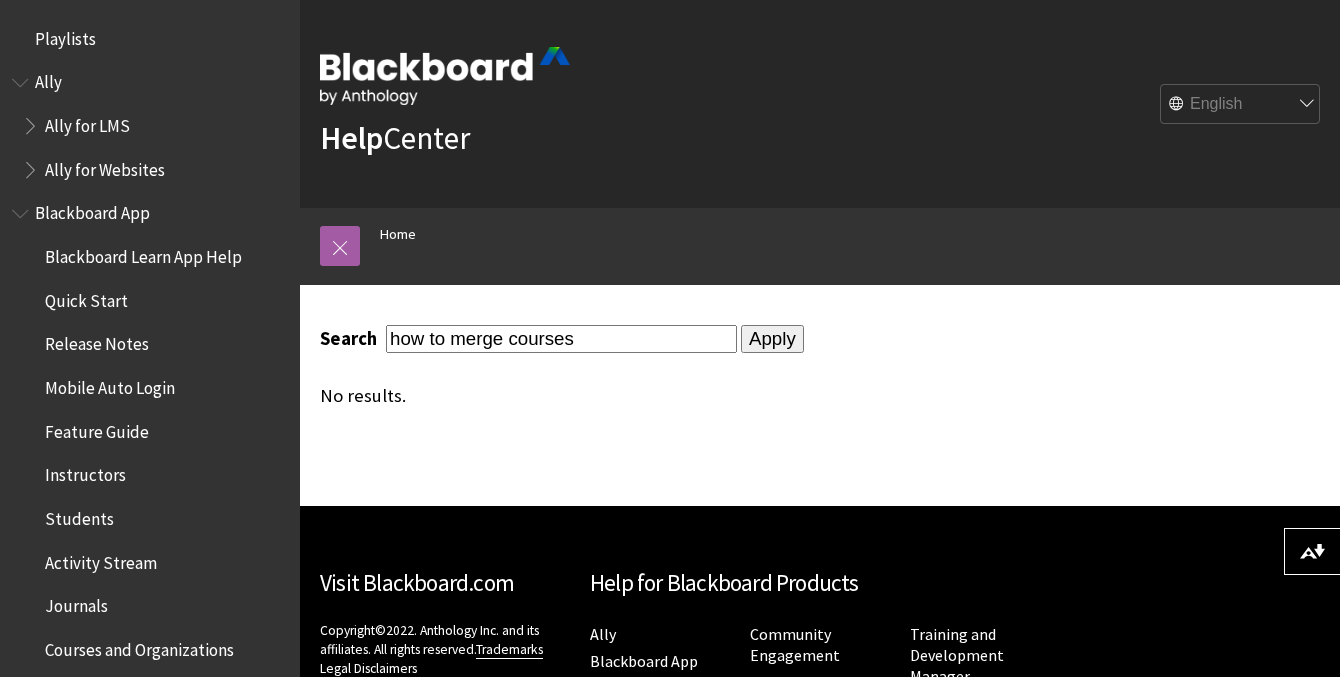 type on "how to merge courses" 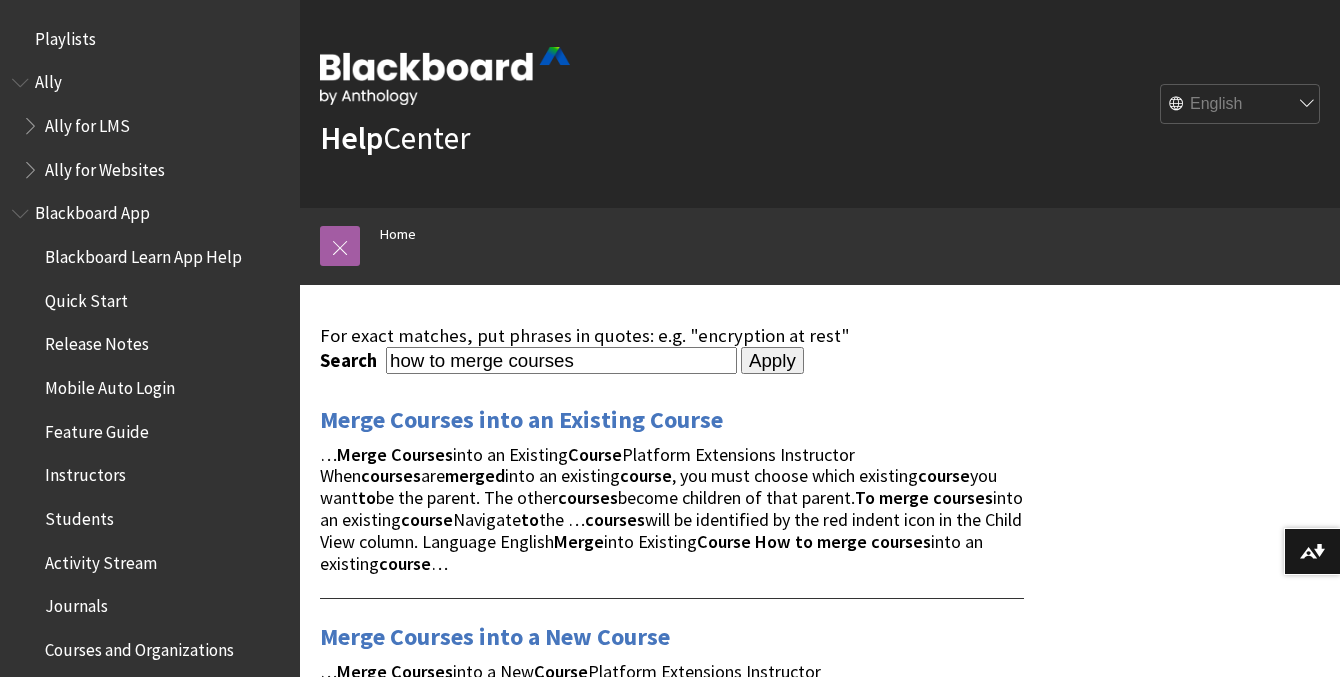 scroll, scrollTop: 0, scrollLeft: 0, axis: both 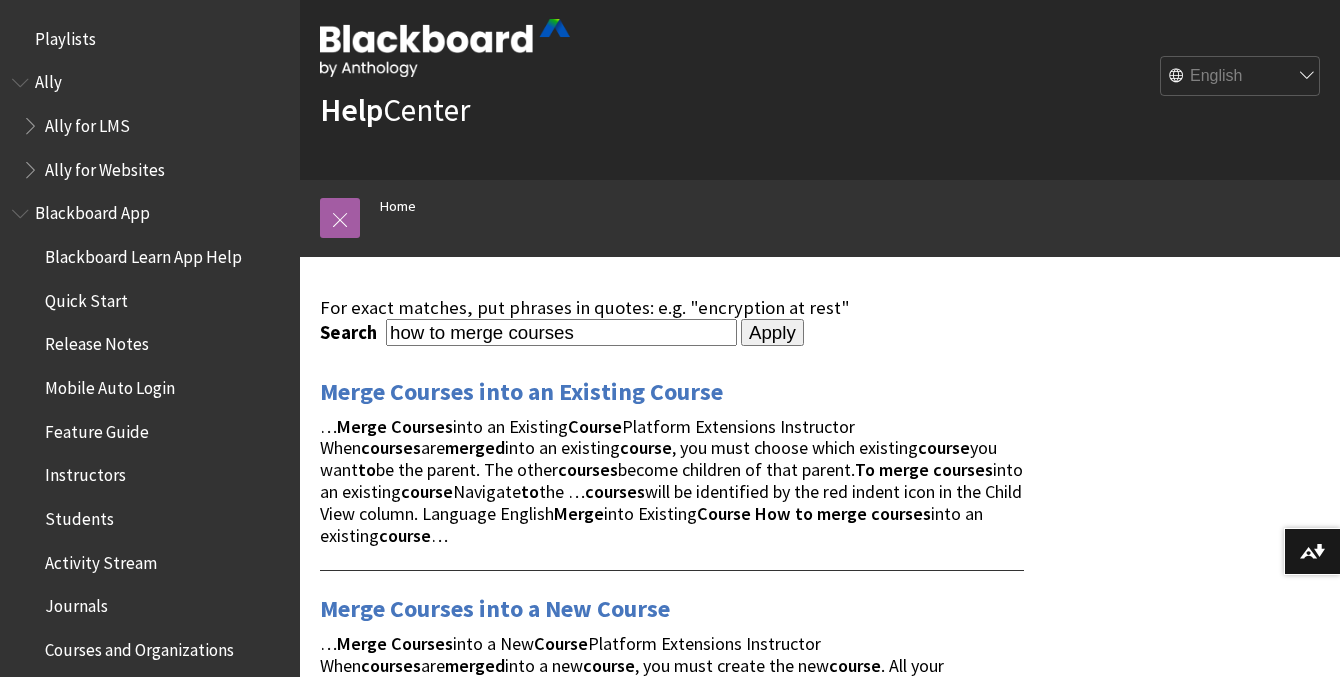 click on "…  Merge   Courses  into an Existing  Course  Platform Extensions Instructor When  courses  are  merged  into an existing  course , you must choose which existing  course  you want  to  be the parent. The other  courses  become children of that parent.  To   merge   courses  into an existing  course  Navigate  to  the …  courses  will be identified by the red indent icon in the Child View column. Language English  Merge  into Existing  Course   How   to   merge   courses  into an existing  course  …" at bounding box center (671, 481) 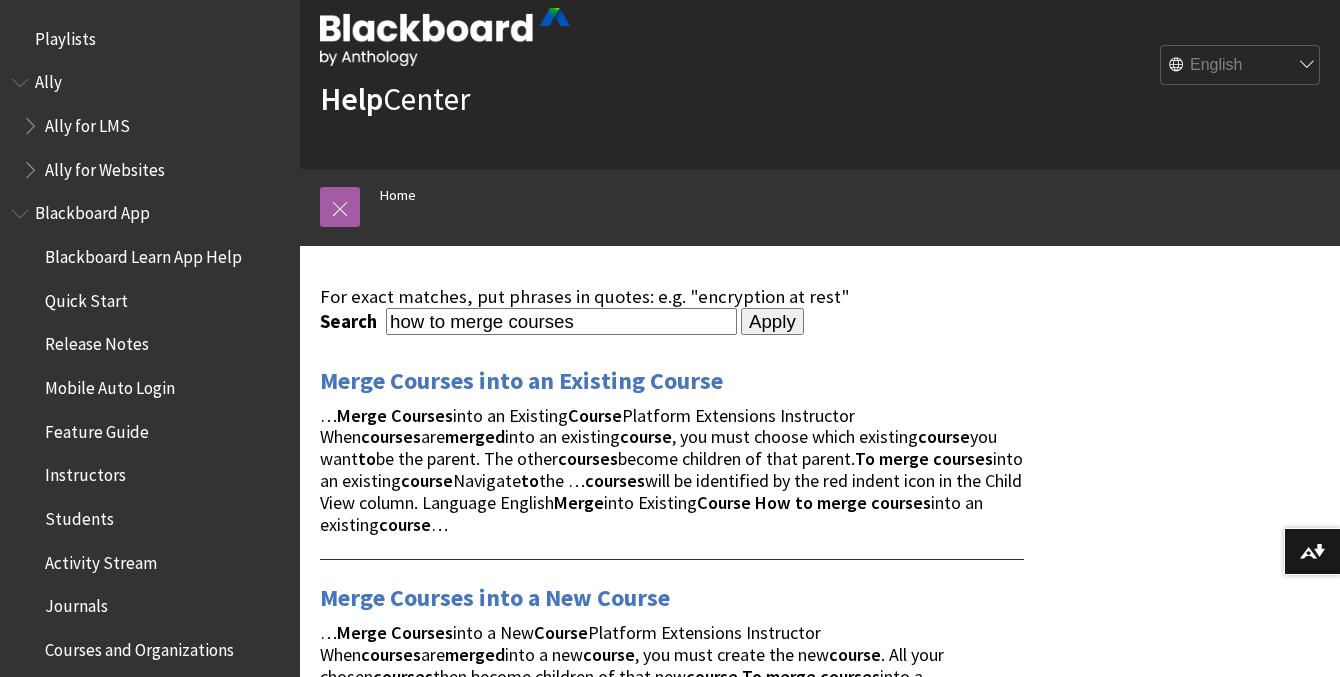 scroll, scrollTop: 43, scrollLeft: 0, axis: vertical 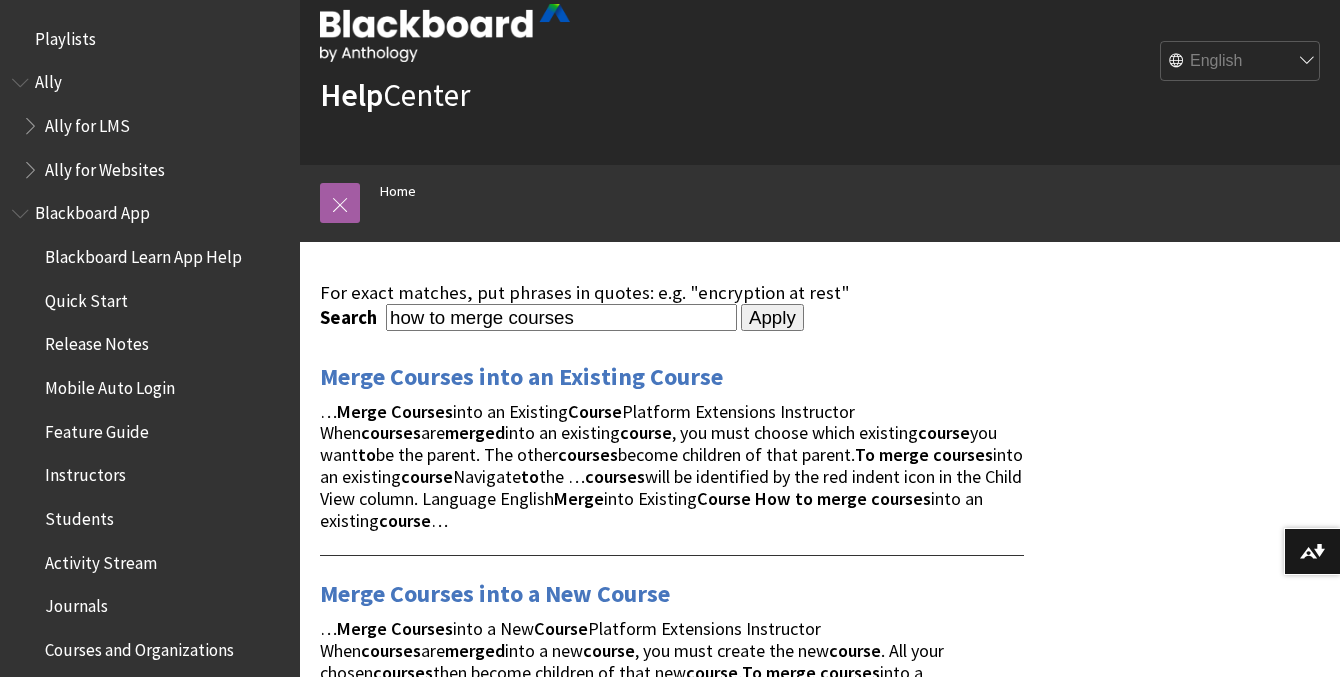 click on "…  Merge   Courses  into an Existing  Course  Platform Extensions Instructor When  courses  are  merged  into an existing  course , you must choose which existing  course  you want  to  be the parent. The other  courses  become children of that parent.  To   merge   courses  into an existing  course  Navigate  to  the …  courses  will be identified by the red indent icon in the Child View column. Language English  Merge  into Existing  Course   How   to   merge   courses  into an existing  course  …" at bounding box center [671, 466] 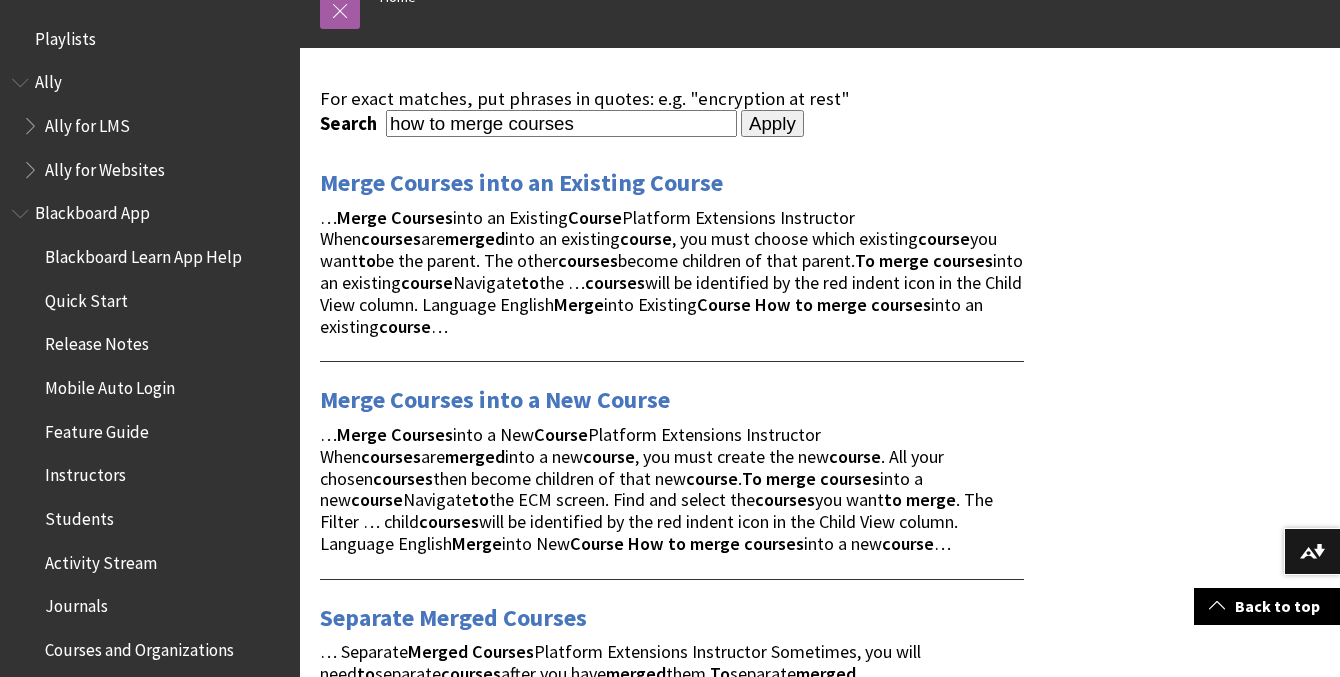 scroll, scrollTop: 238, scrollLeft: 0, axis: vertical 